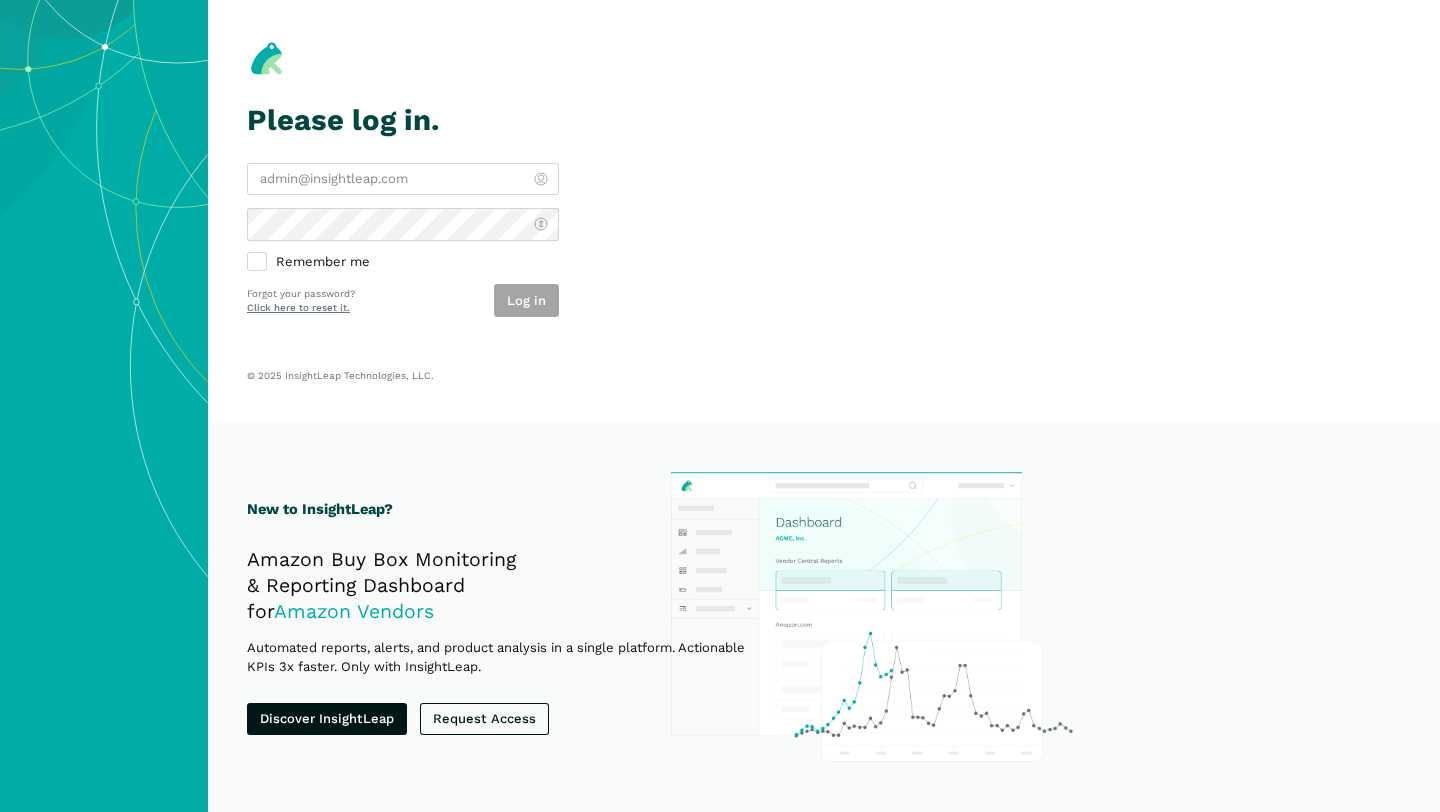 scroll, scrollTop: 0, scrollLeft: 0, axis: both 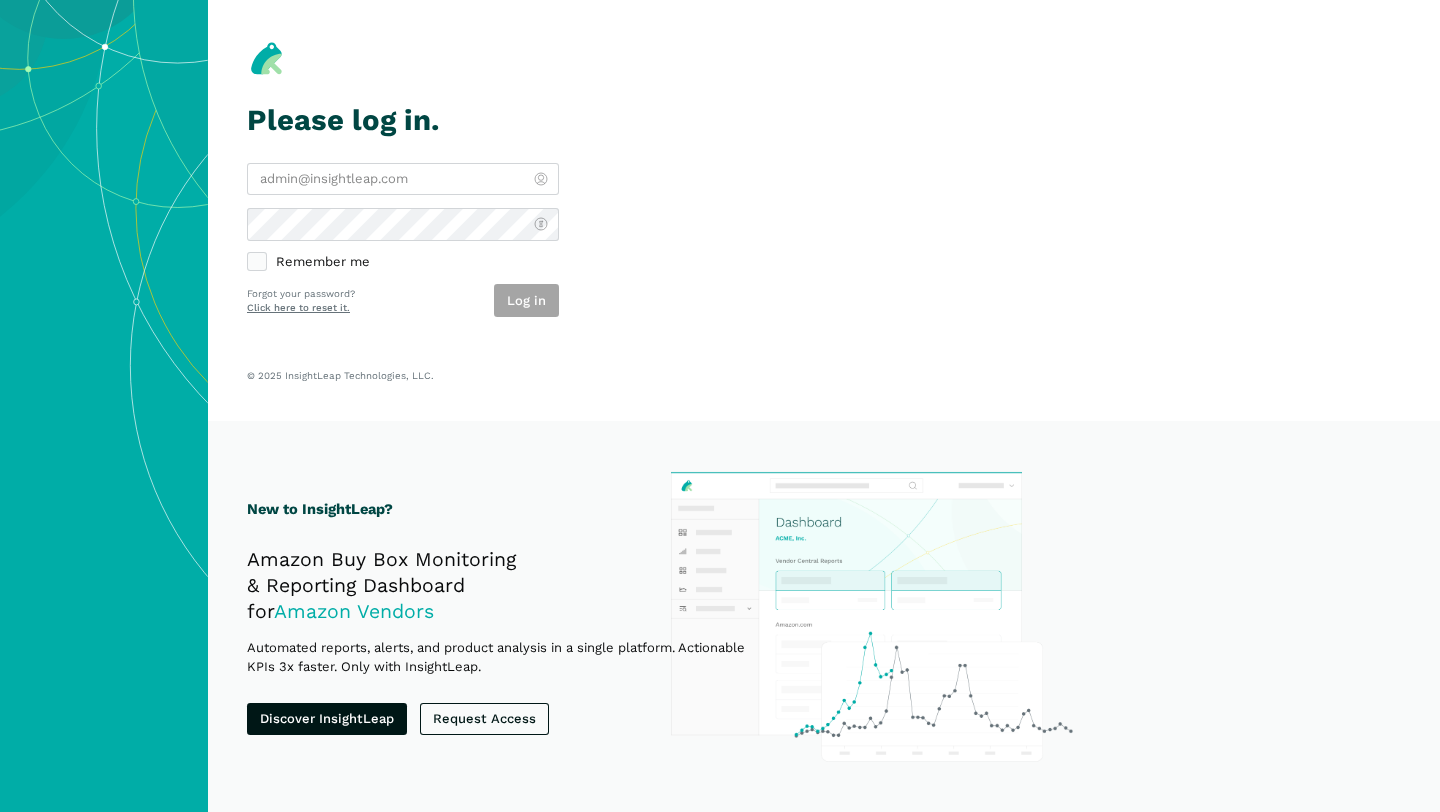 type on "[EMAIL]" 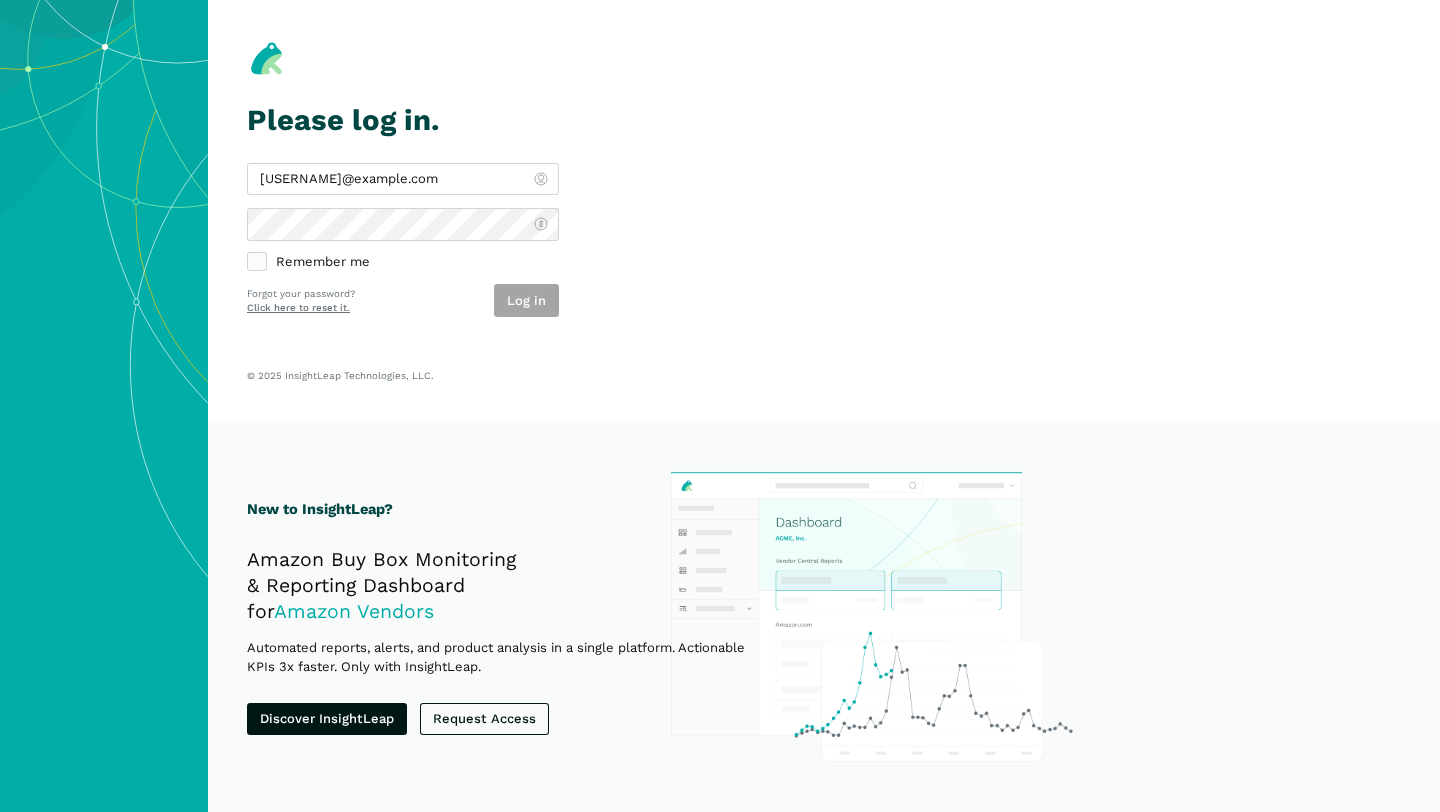 click on "Remember me" at bounding box center [403, 263] 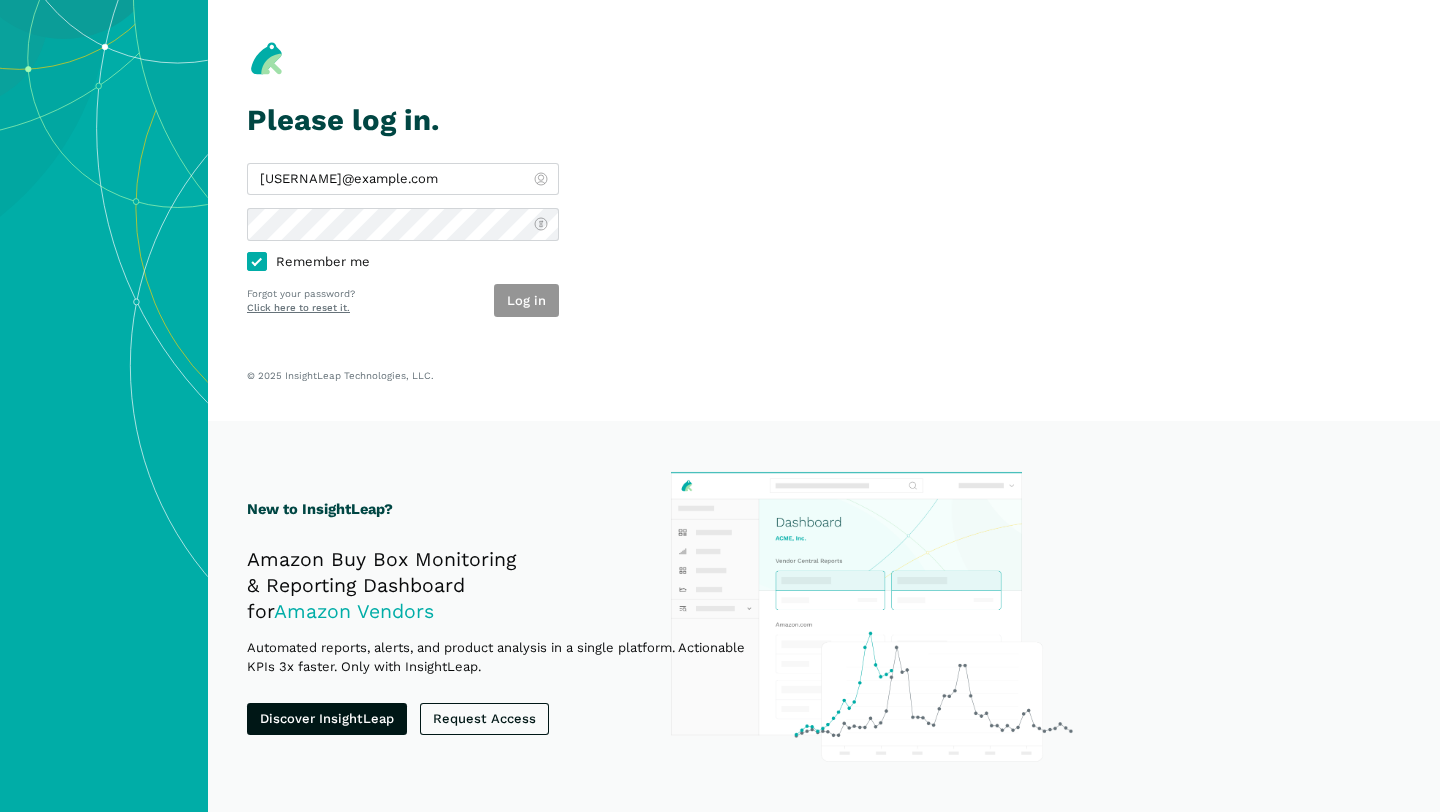 click on "Log in" at bounding box center [526, 300] 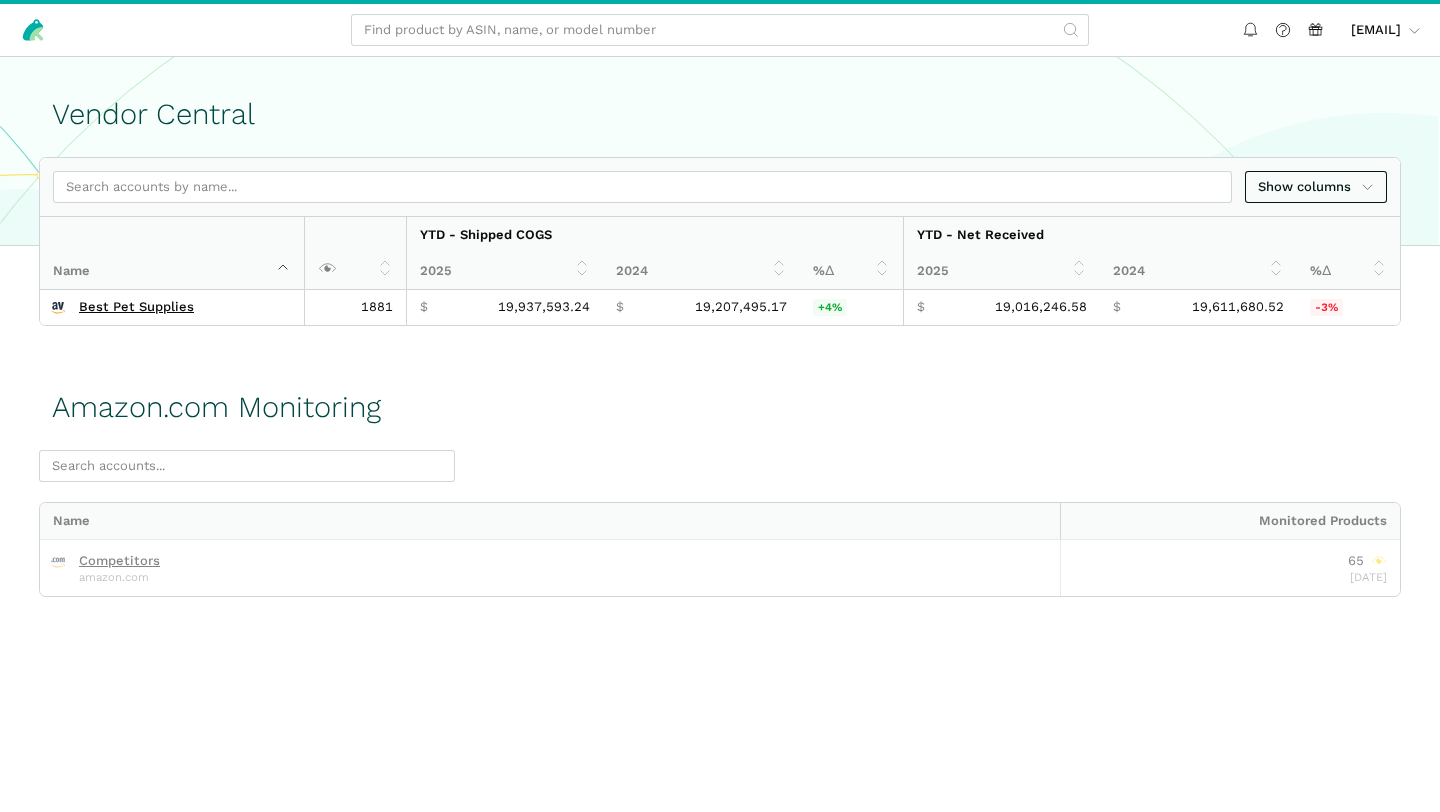 scroll, scrollTop: 0, scrollLeft: 0, axis: both 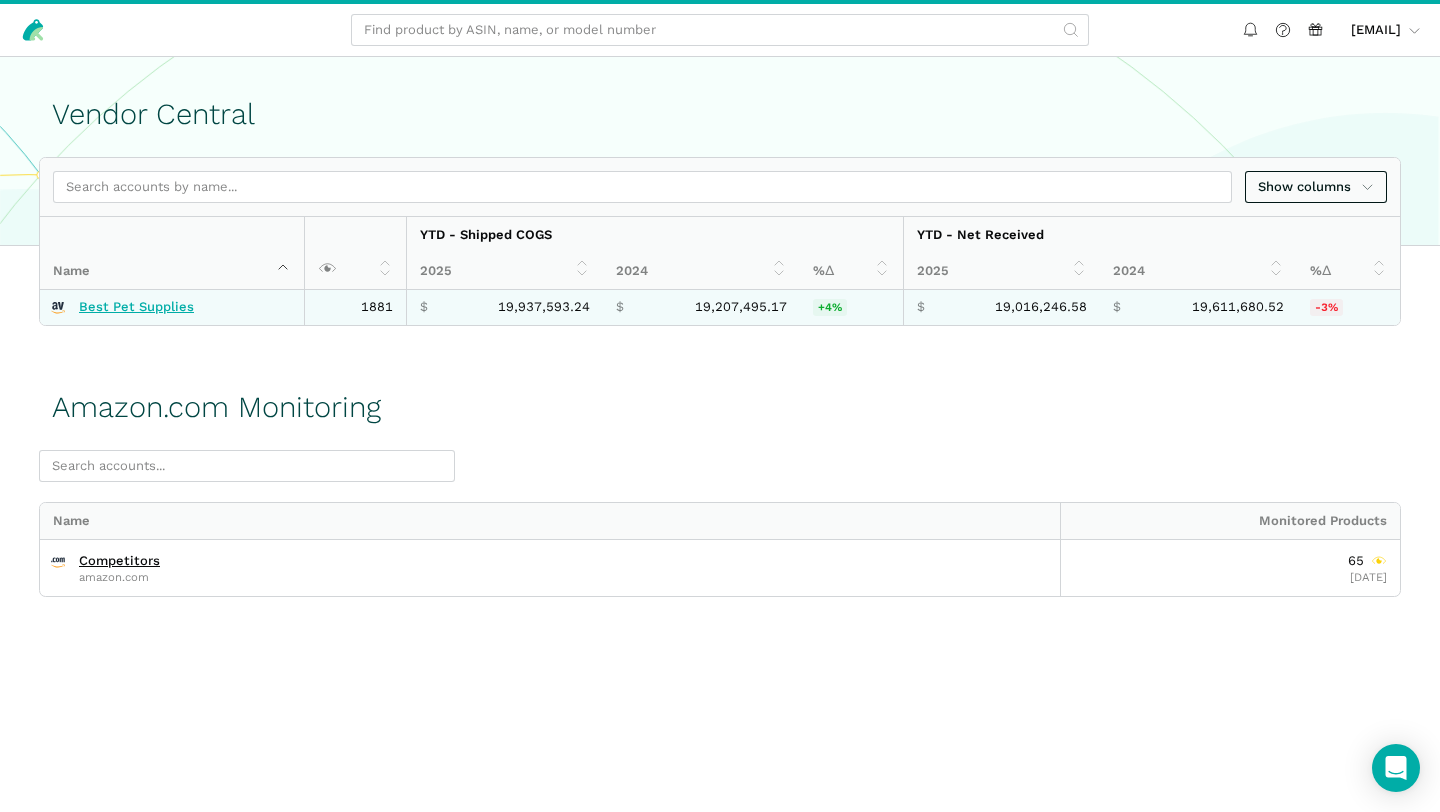 click on "Best Pet Supplies" at bounding box center (136, 307) 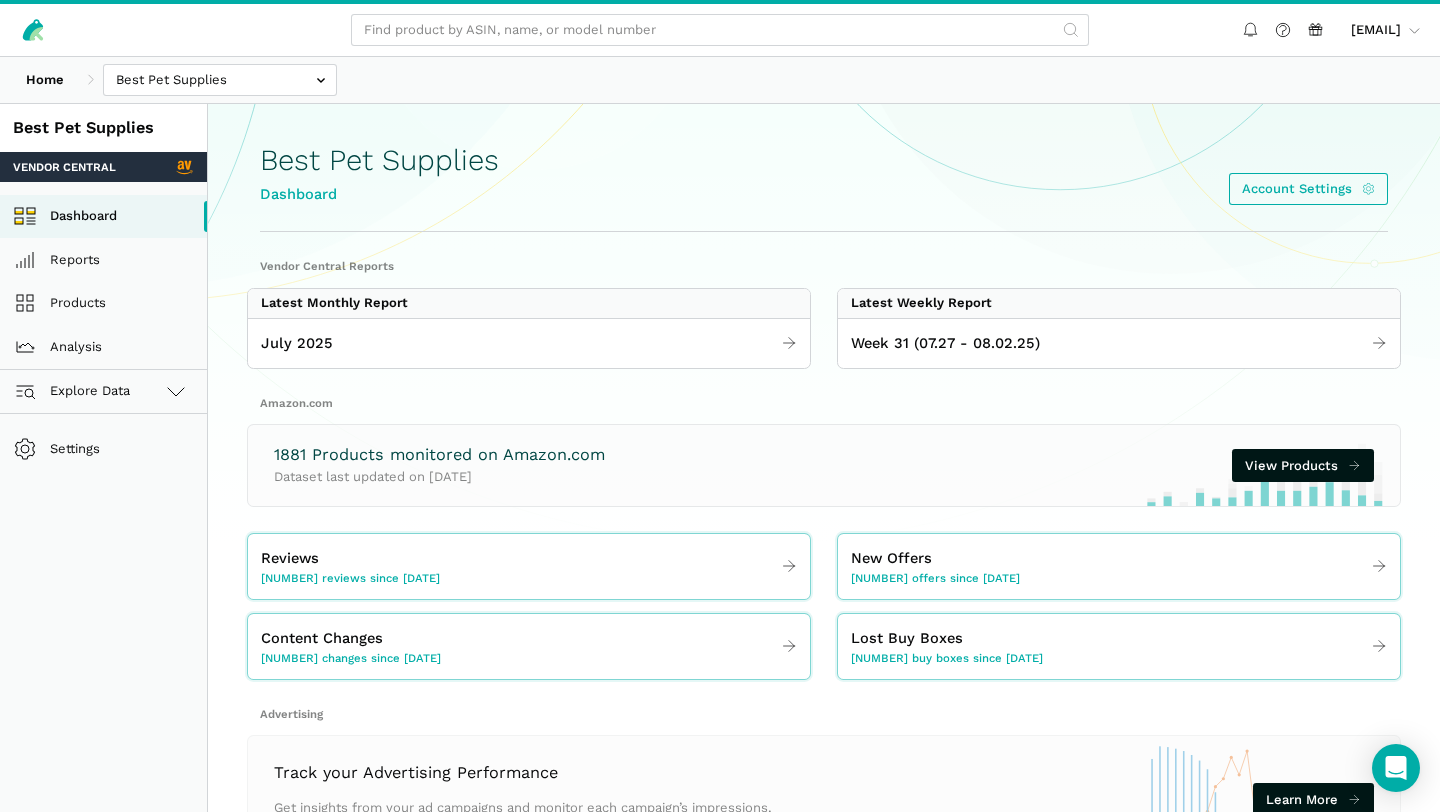 scroll, scrollTop: 104, scrollLeft: 0, axis: vertical 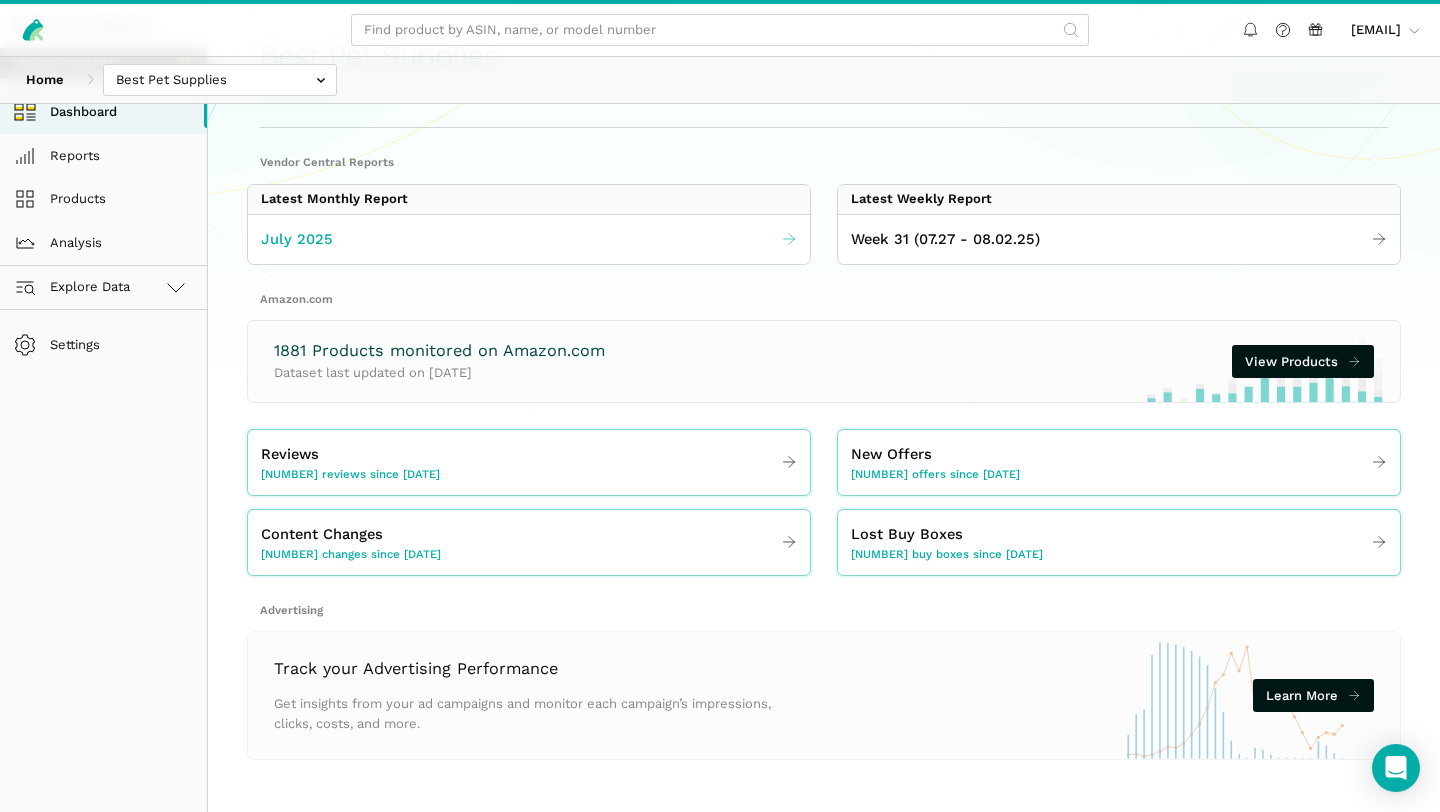click on "July 2025" at bounding box center [529, 239] 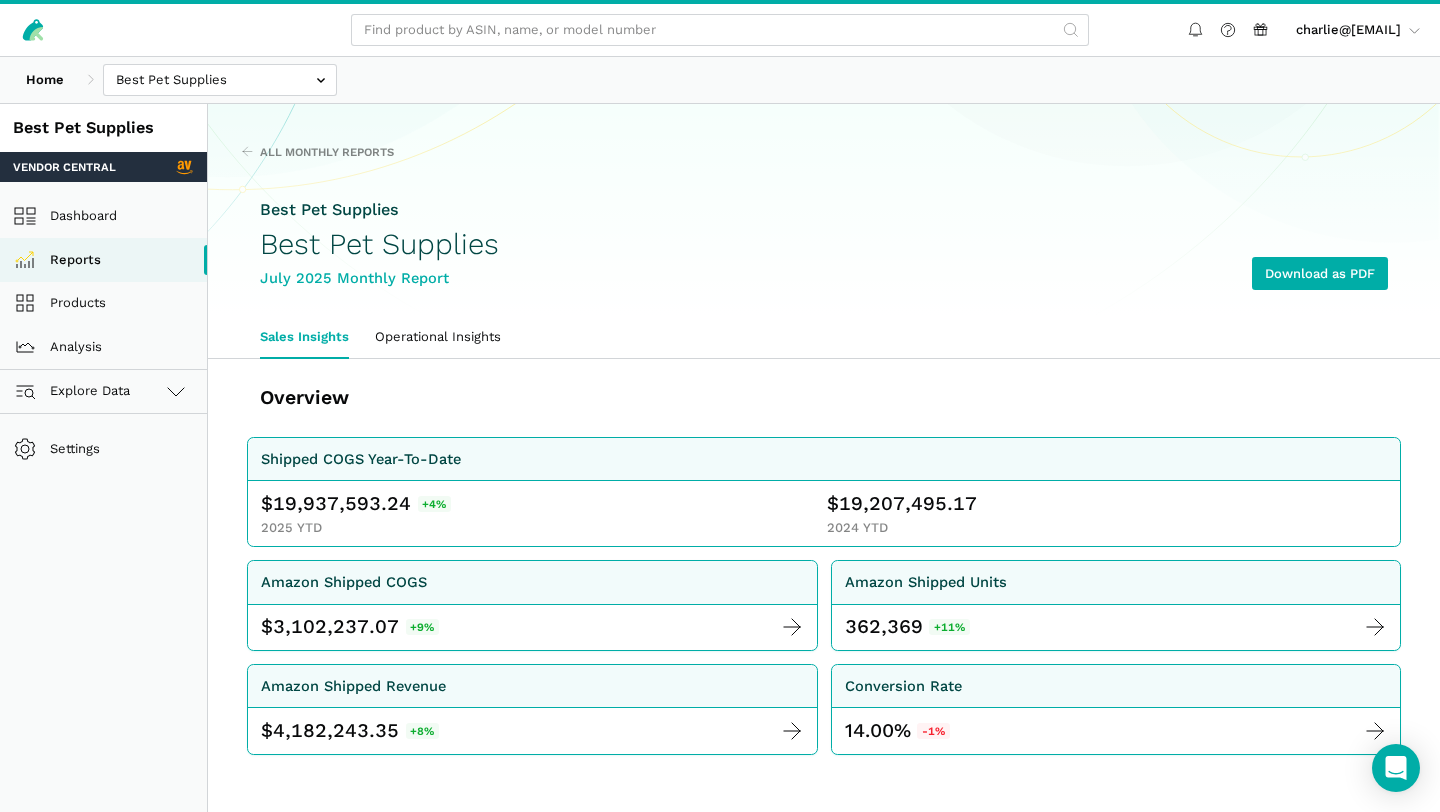 scroll, scrollTop: 0, scrollLeft: 0, axis: both 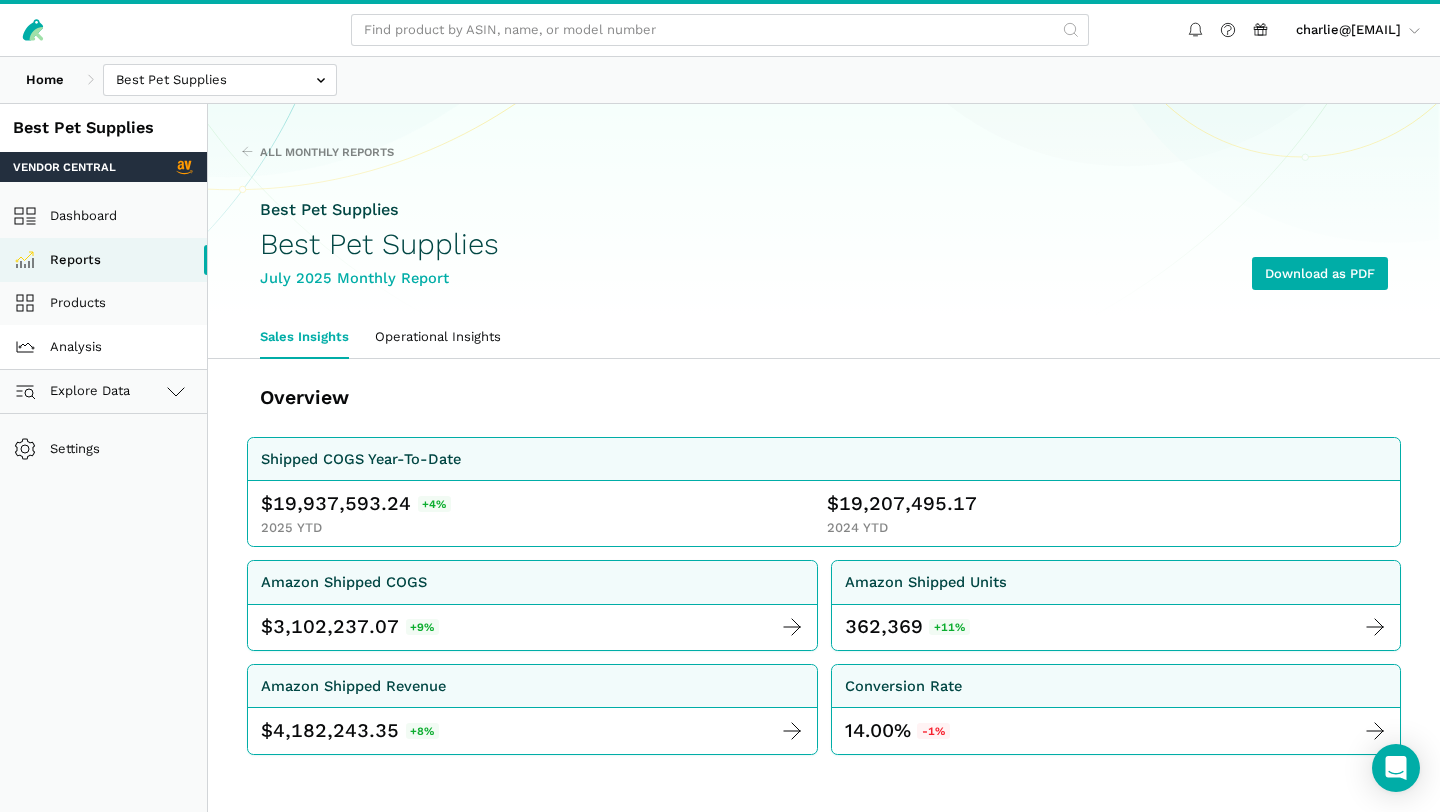 click on "Analysis" at bounding box center (103, 347) 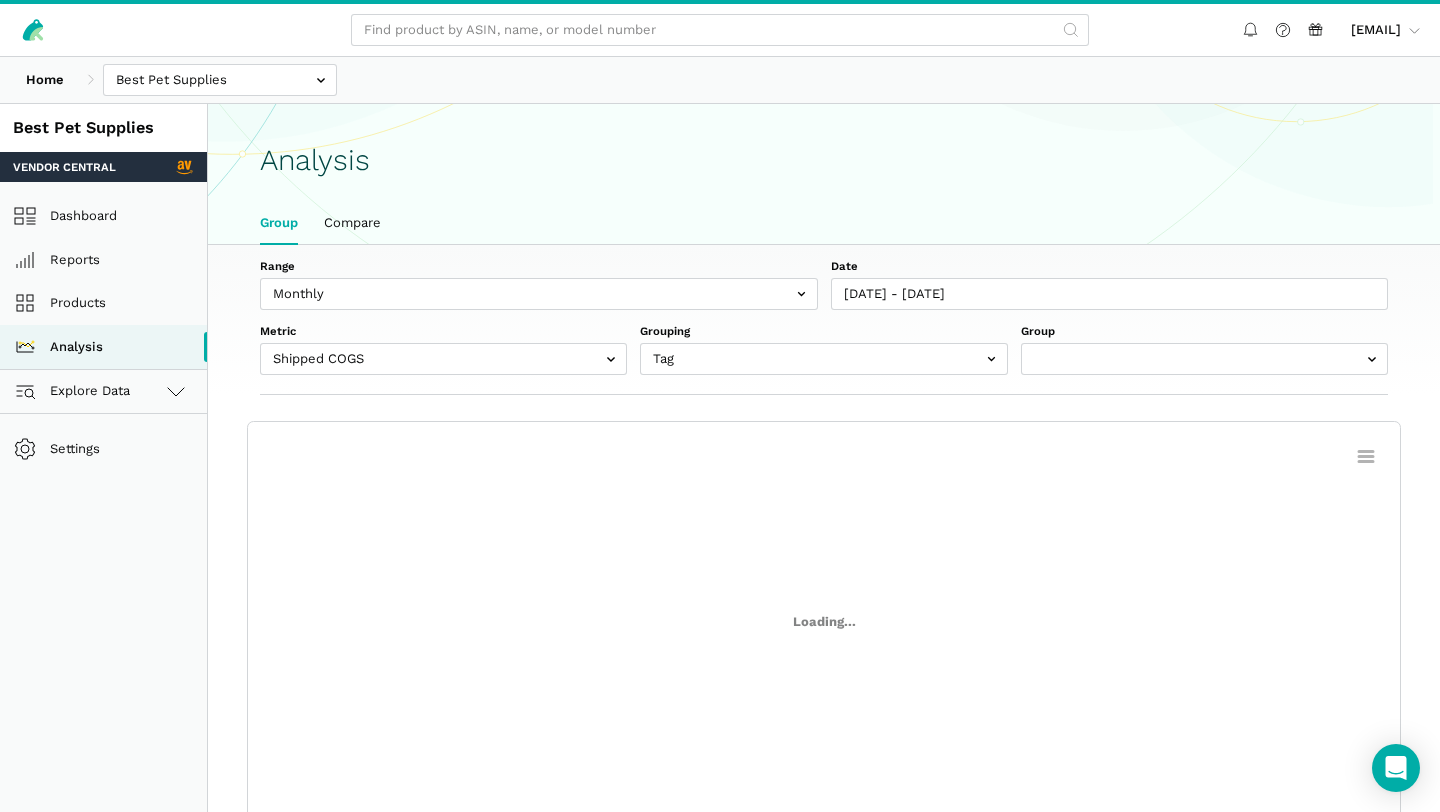 scroll, scrollTop: 0, scrollLeft: 0, axis: both 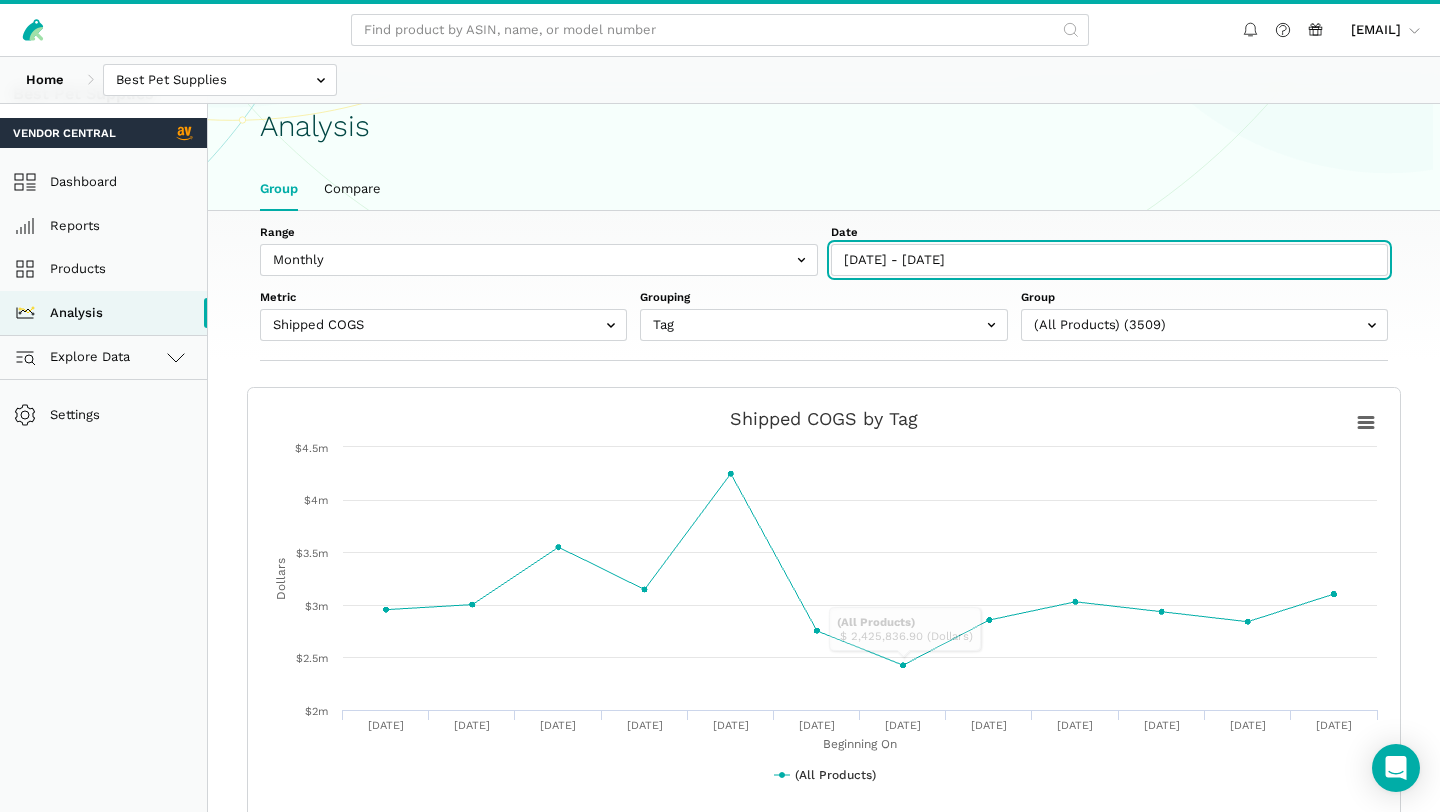 type on "[DATE]" 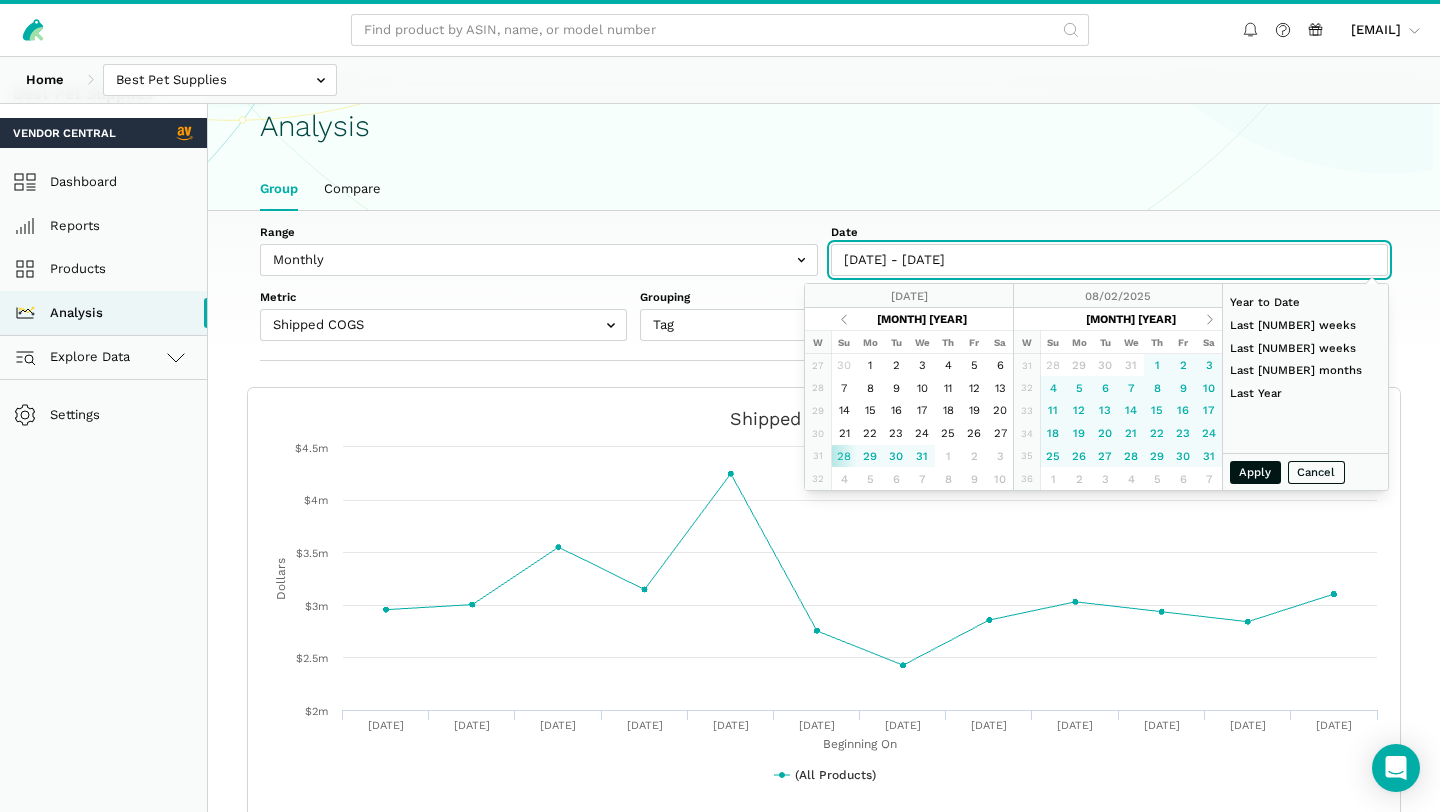 click on "[DATE] - [DATE]" at bounding box center (1110, 260) 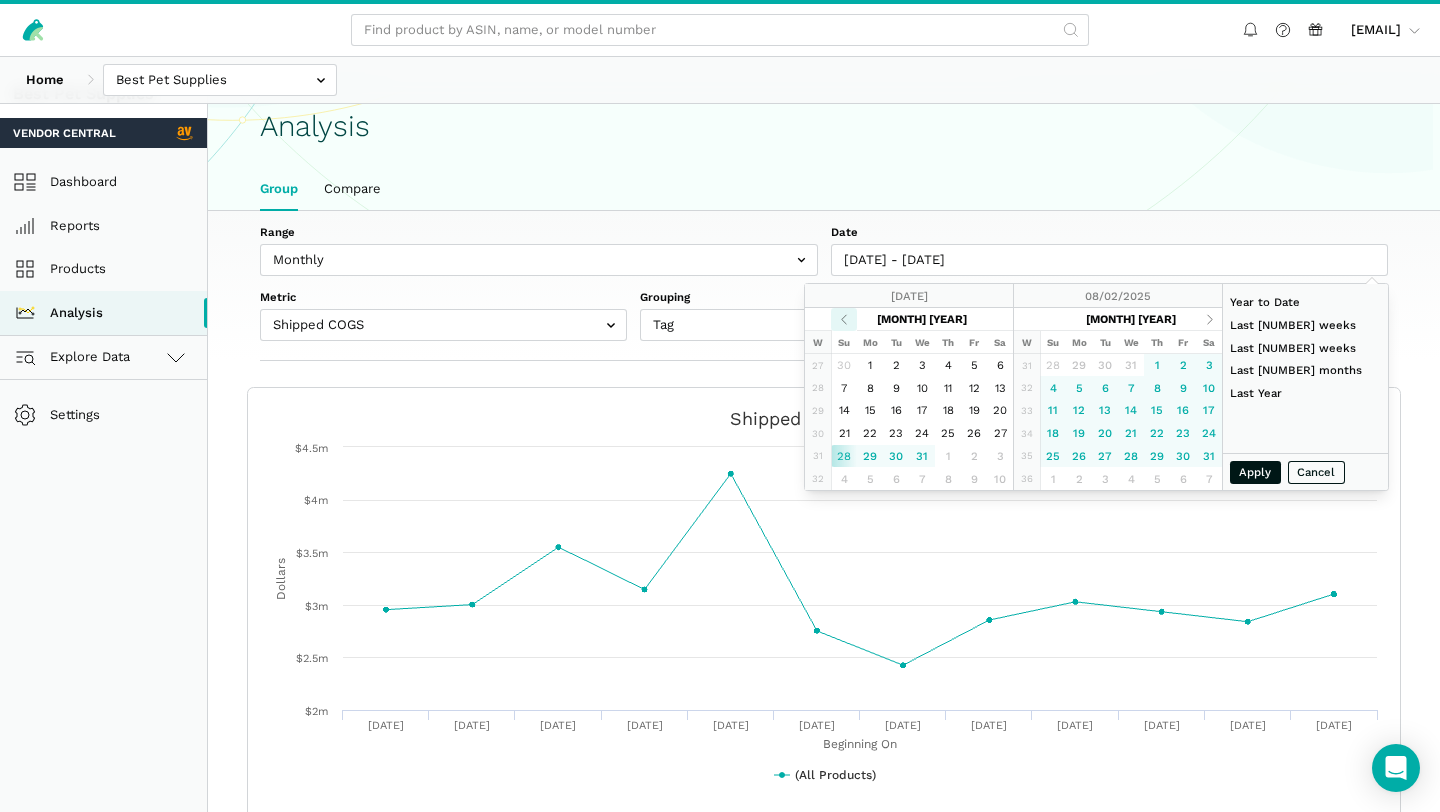click at bounding box center [844, 319] 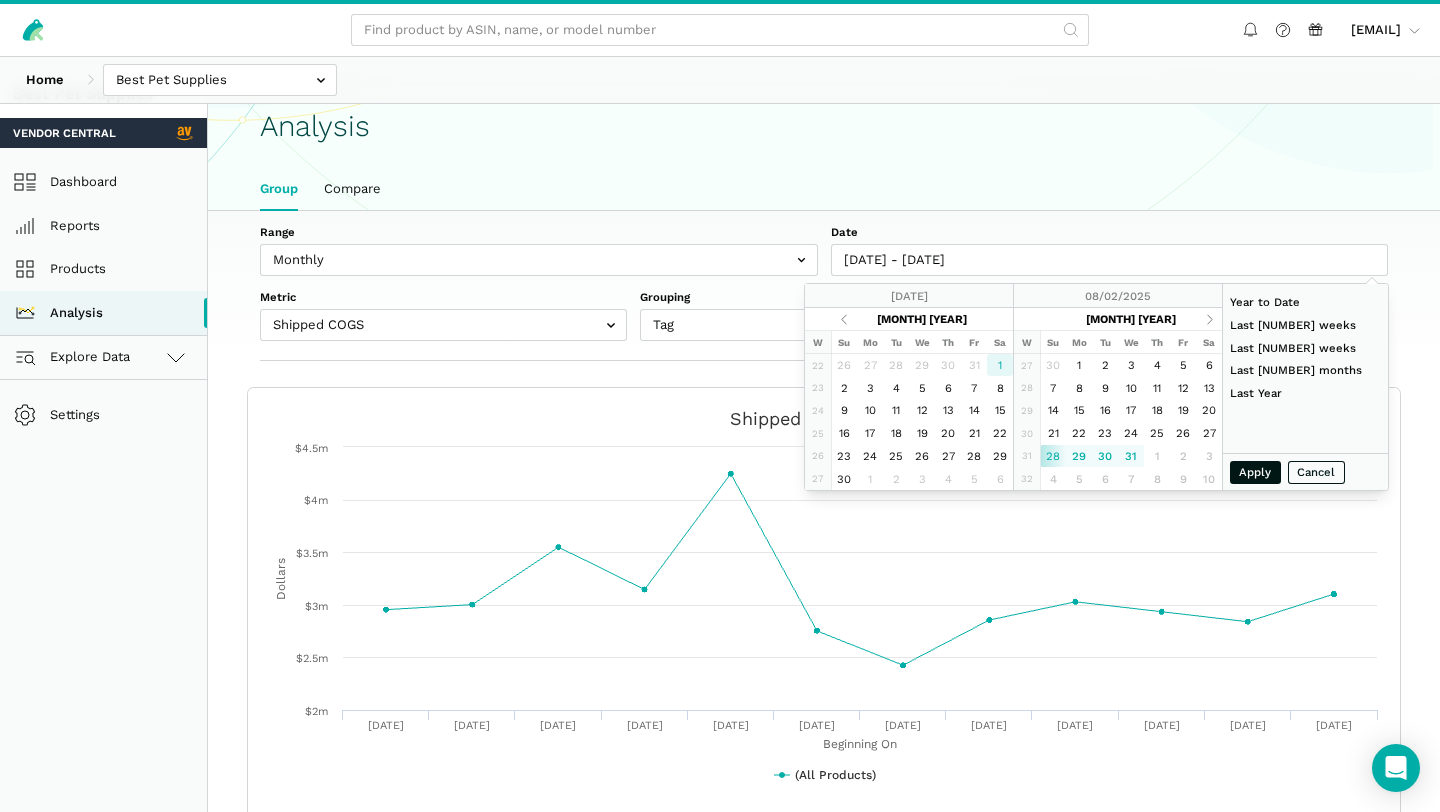 type on "[DATE]" 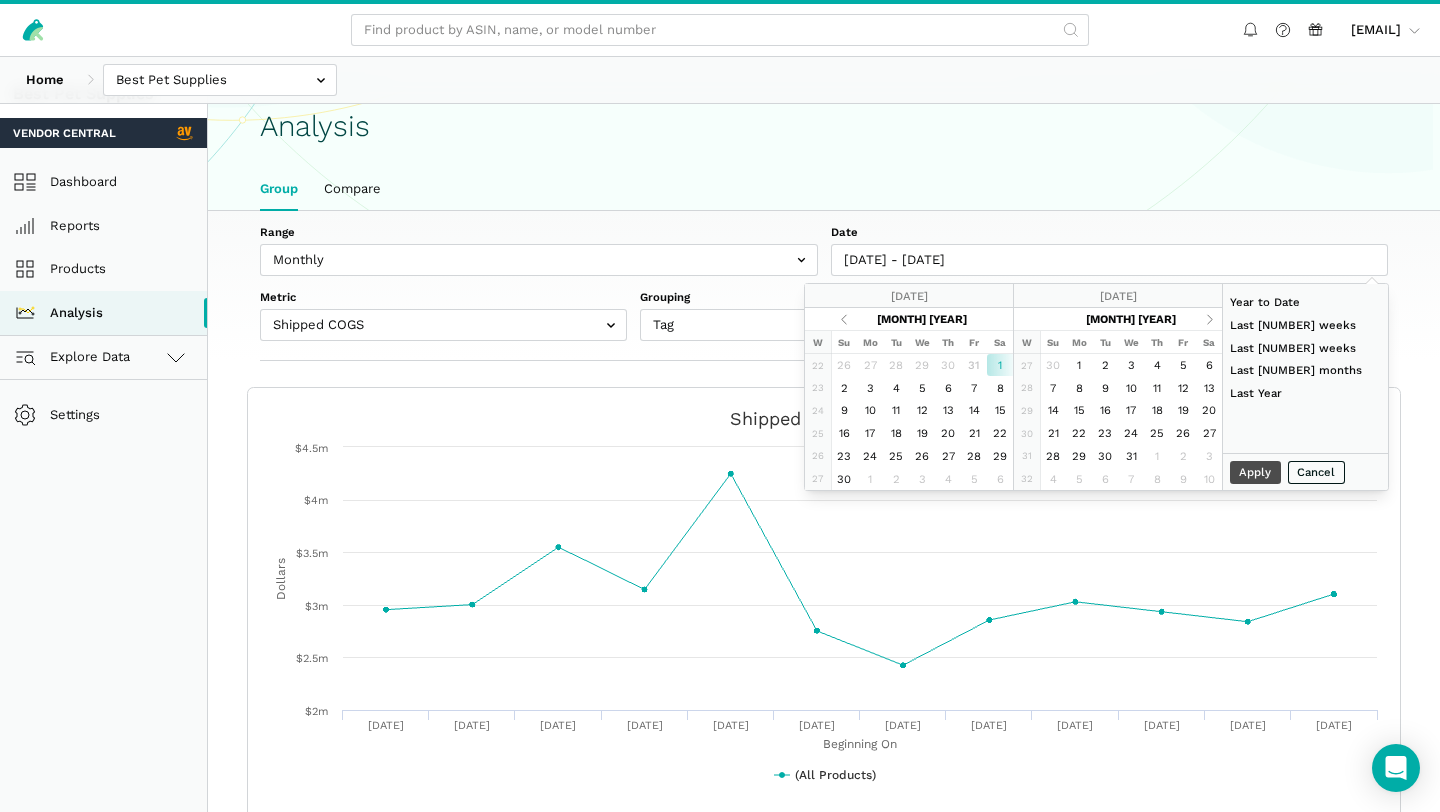 type on "[DATE]" 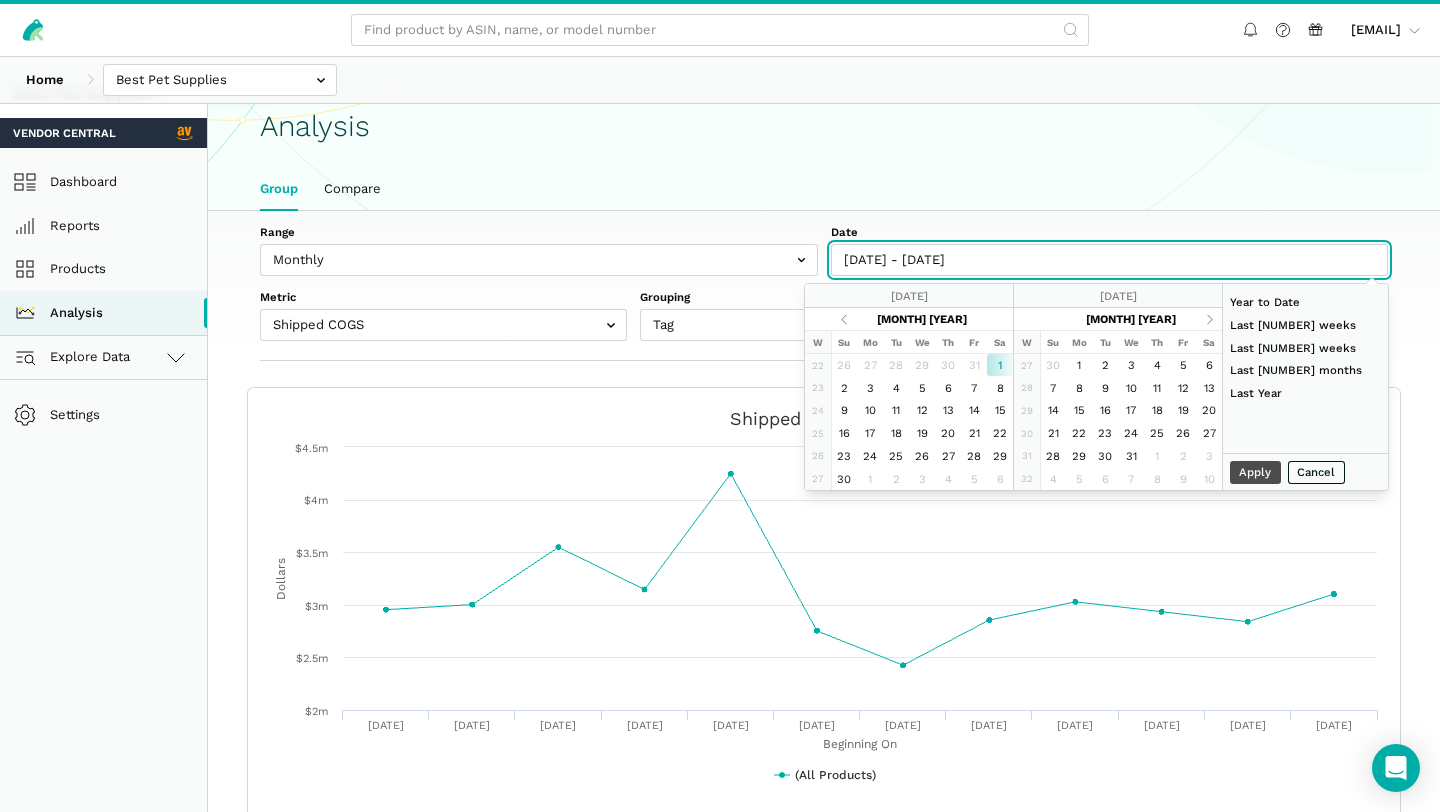 click on "[DATE] - [DATE]" at bounding box center [1110, 260] 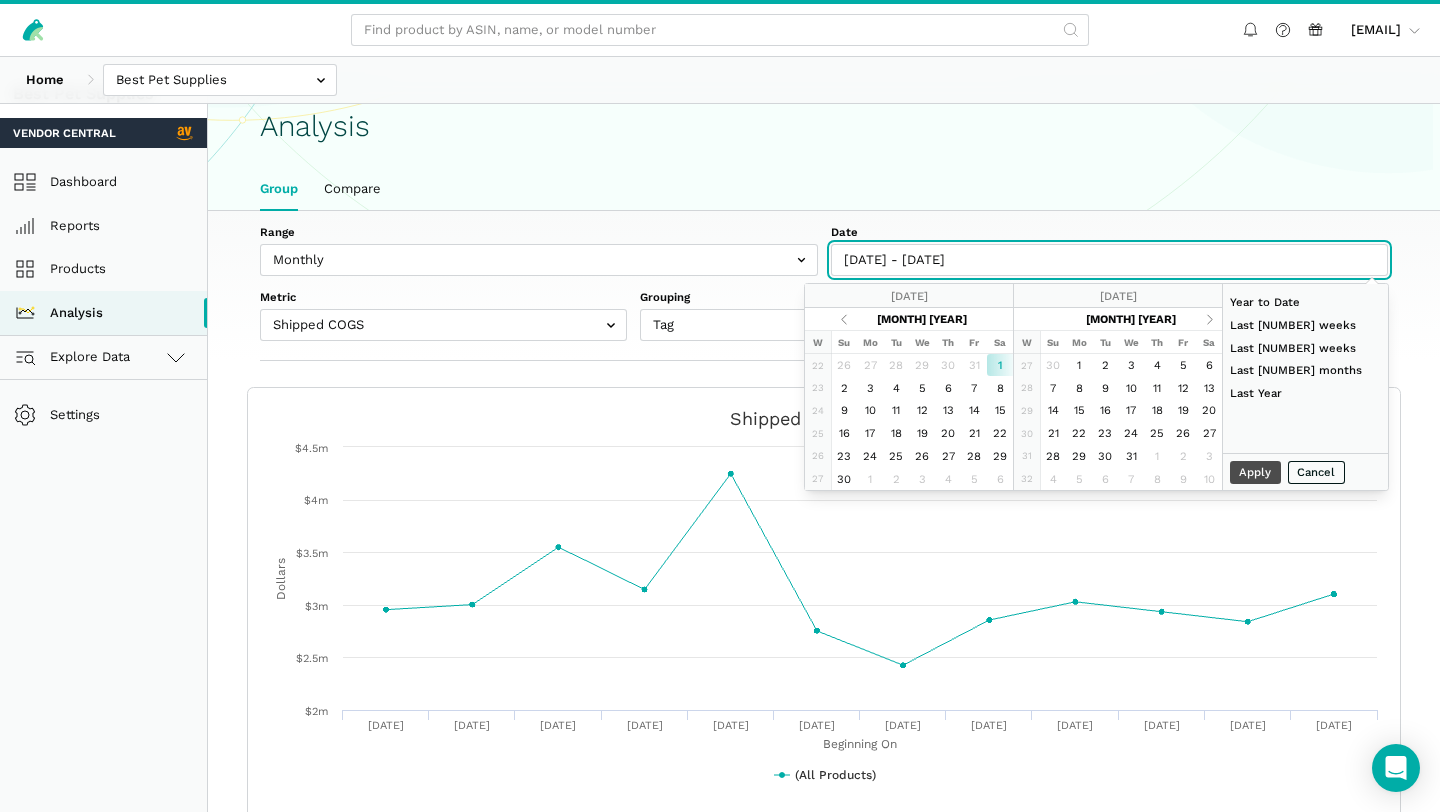drag, startPoint x: 859, startPoint y: 257, endPoint x: 834, endPoint y: 256, distance: 25.019993 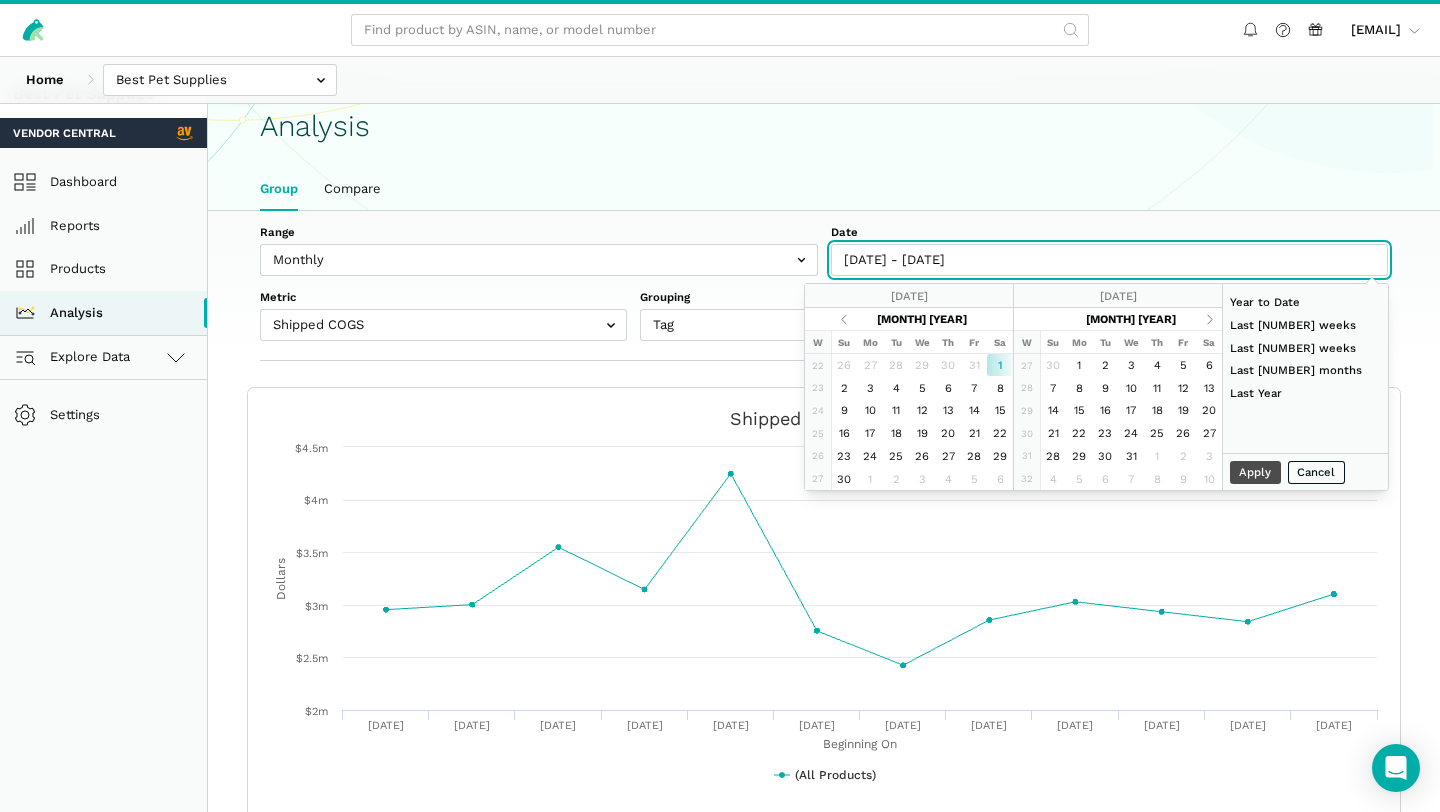 type on "[DATE] - [DATE]" 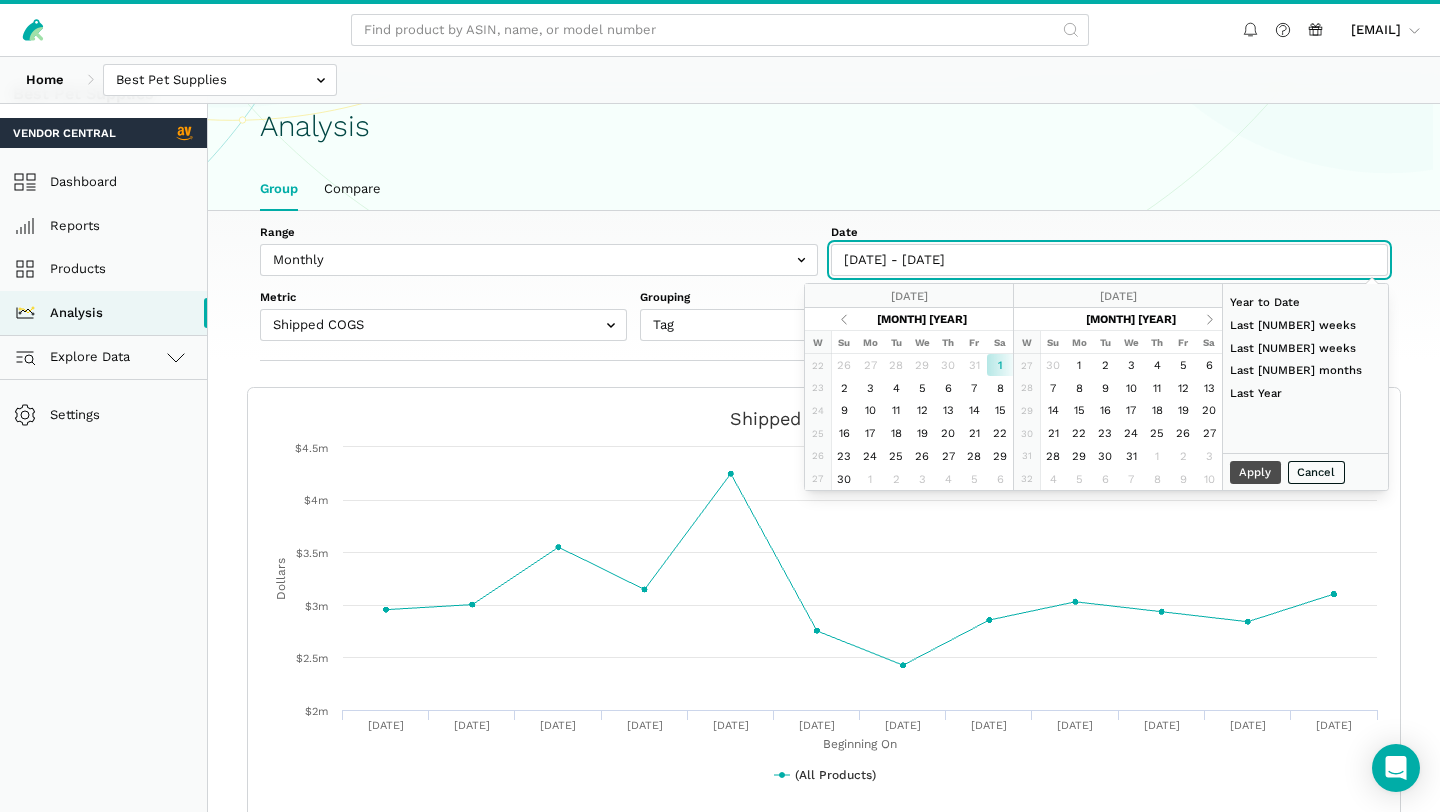 type on "[DATE]" 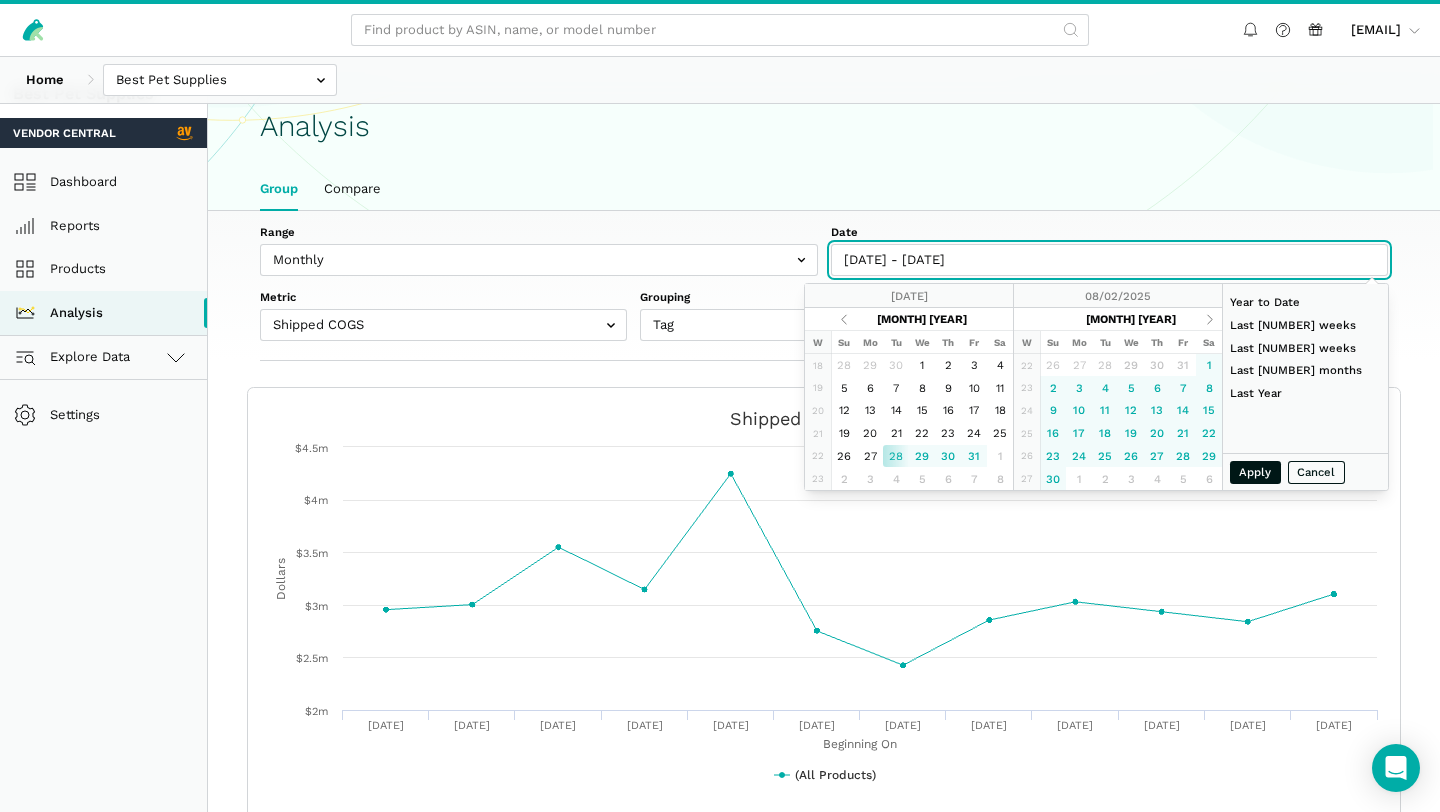 type on "[DATE] - [DATE]" 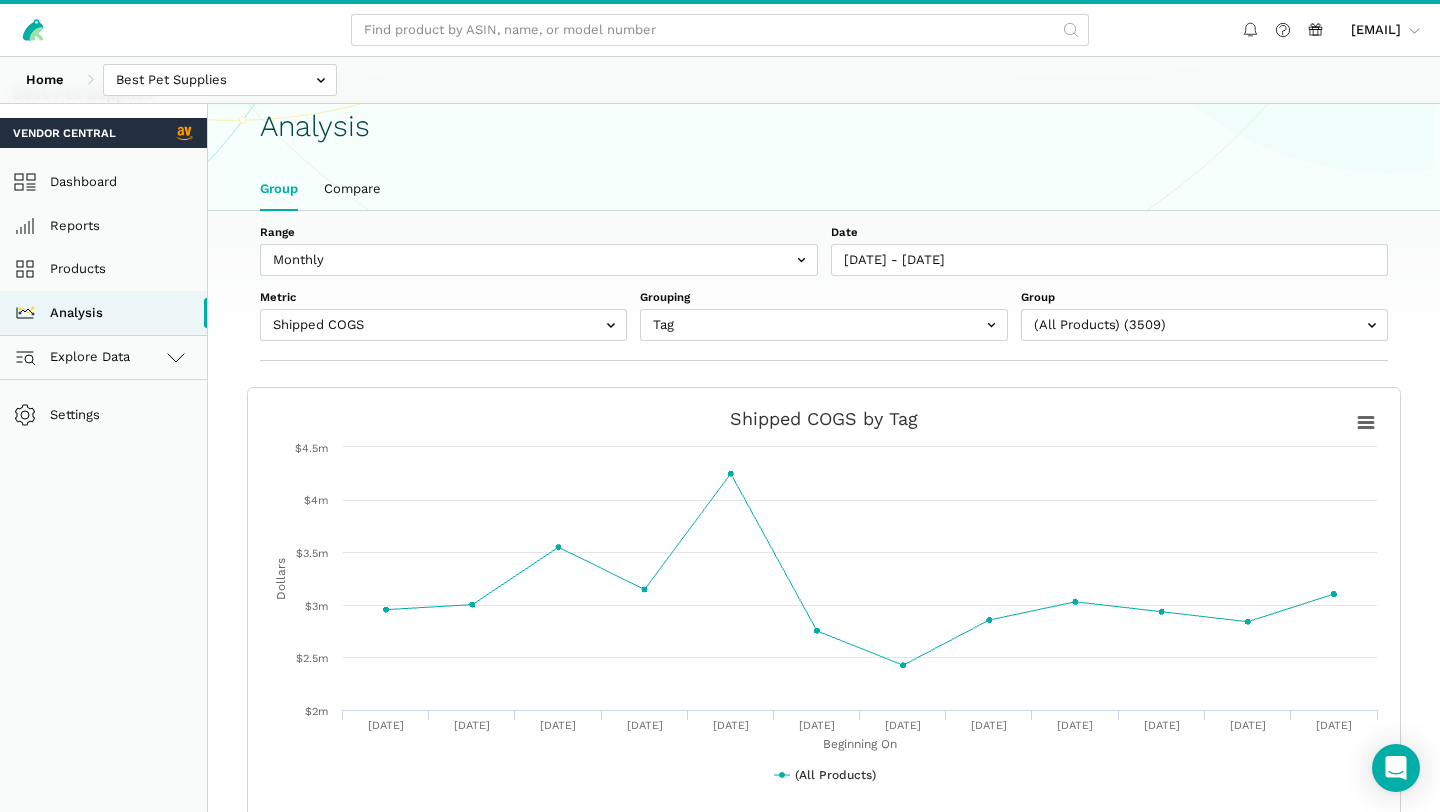 click on "Group
Compare" at bounding box center [824, 189] 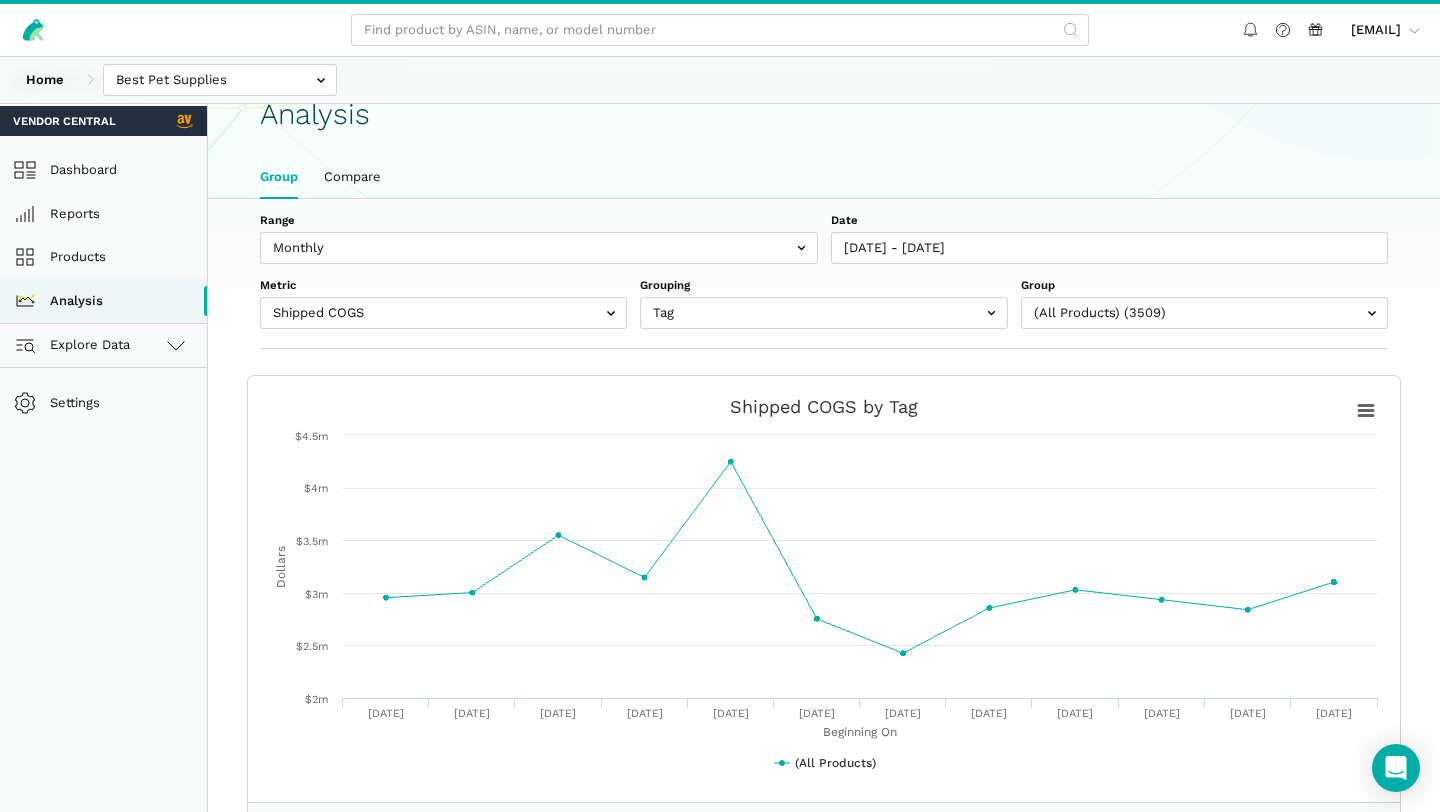 scroll, scrollTop: 82, scrollLeft: 0, axis: vertical 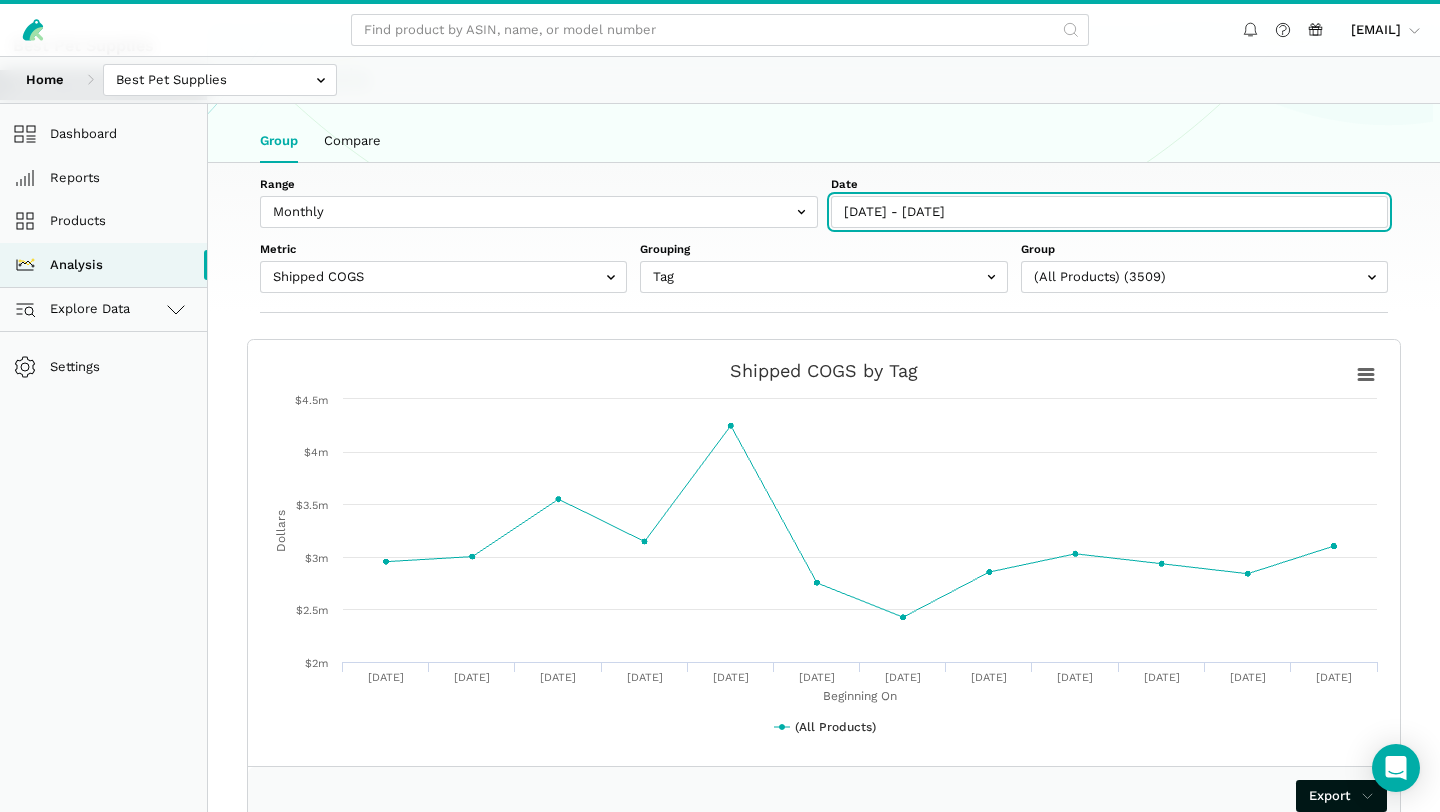 click on "[DATE] - [DATE]" at bounding box center [1110, 212] 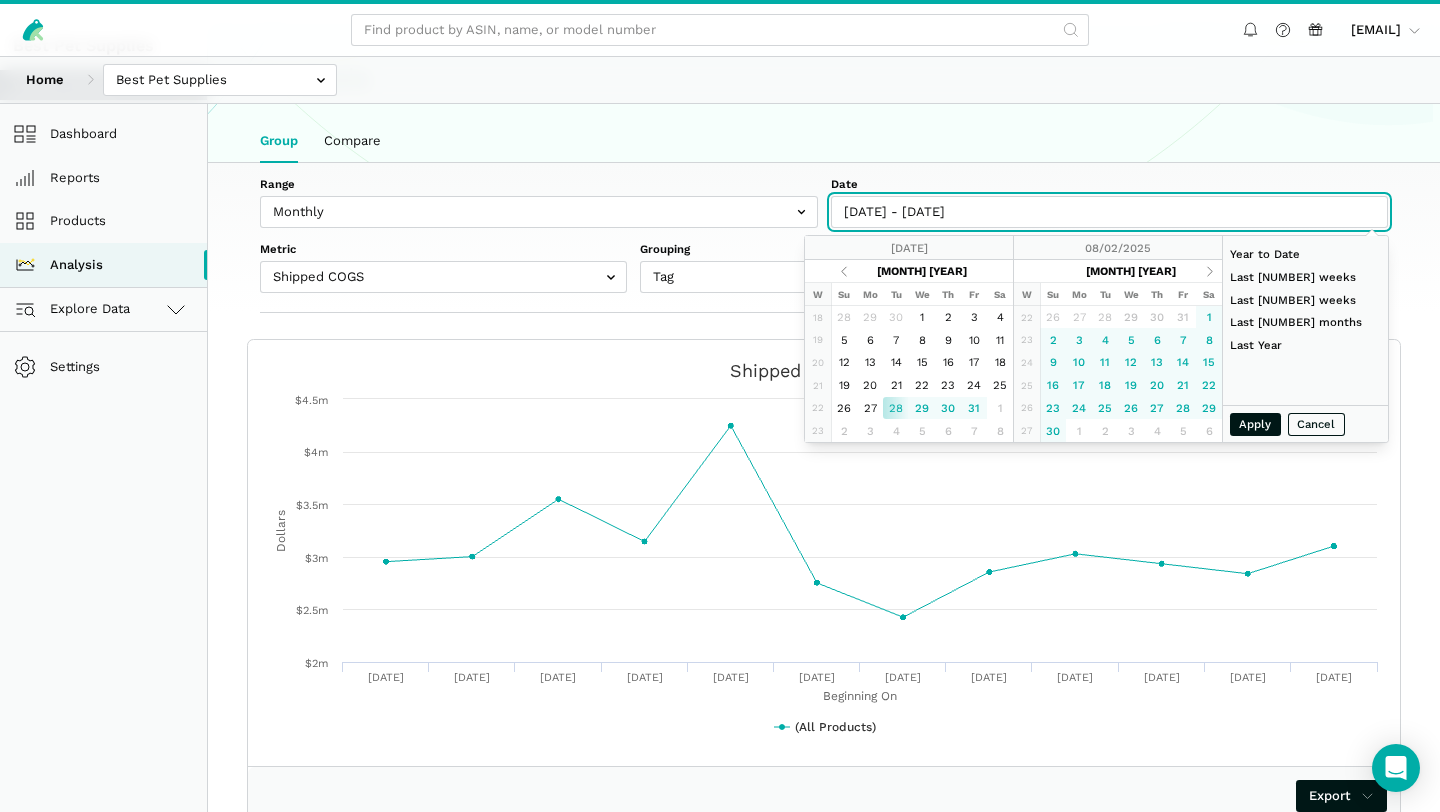 drag, startPoint x: 1049, startPoint y: 214, endPoint x: 818, endPoint y: 213, distance: 231.00217 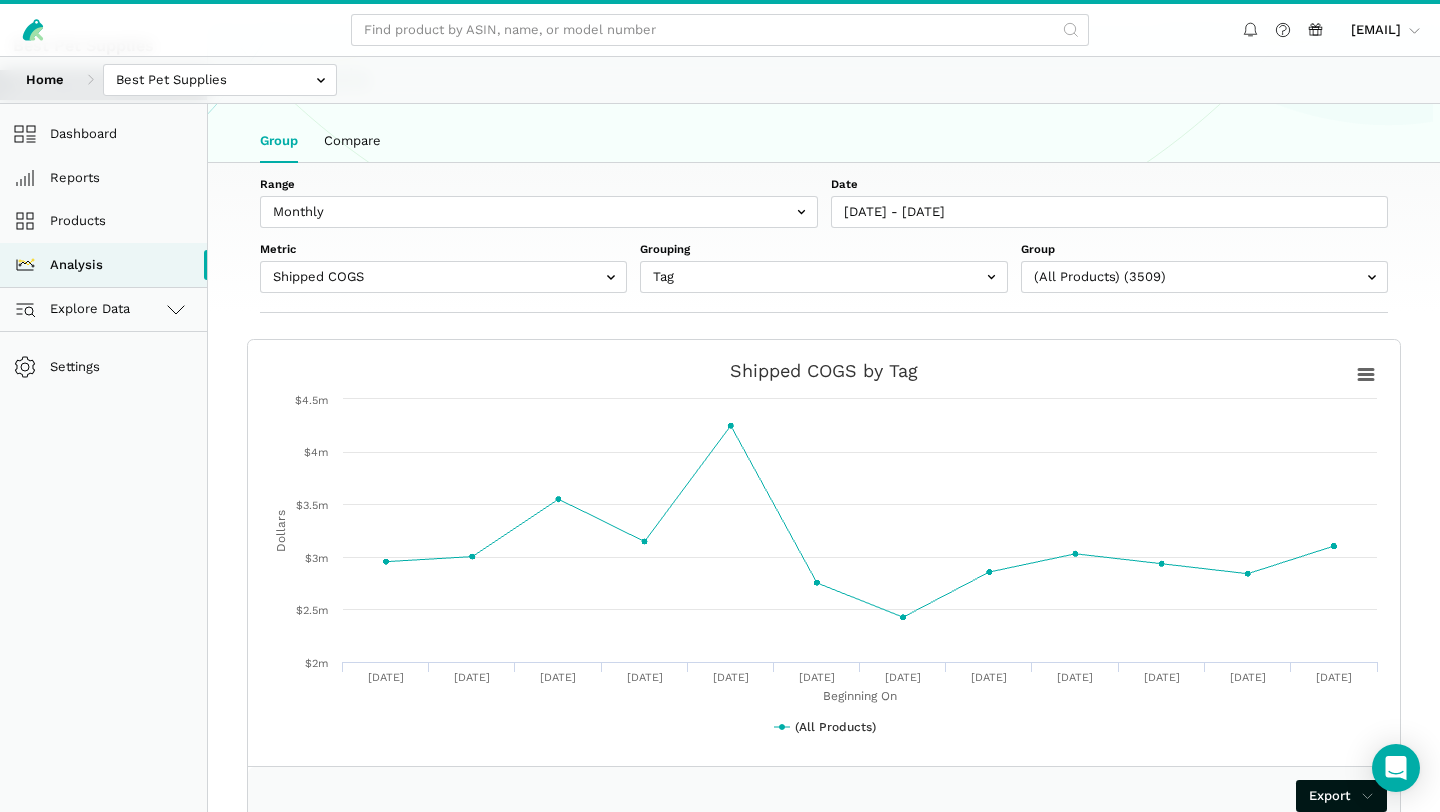click on "Group
Compare" at bounding box center [824, 141] 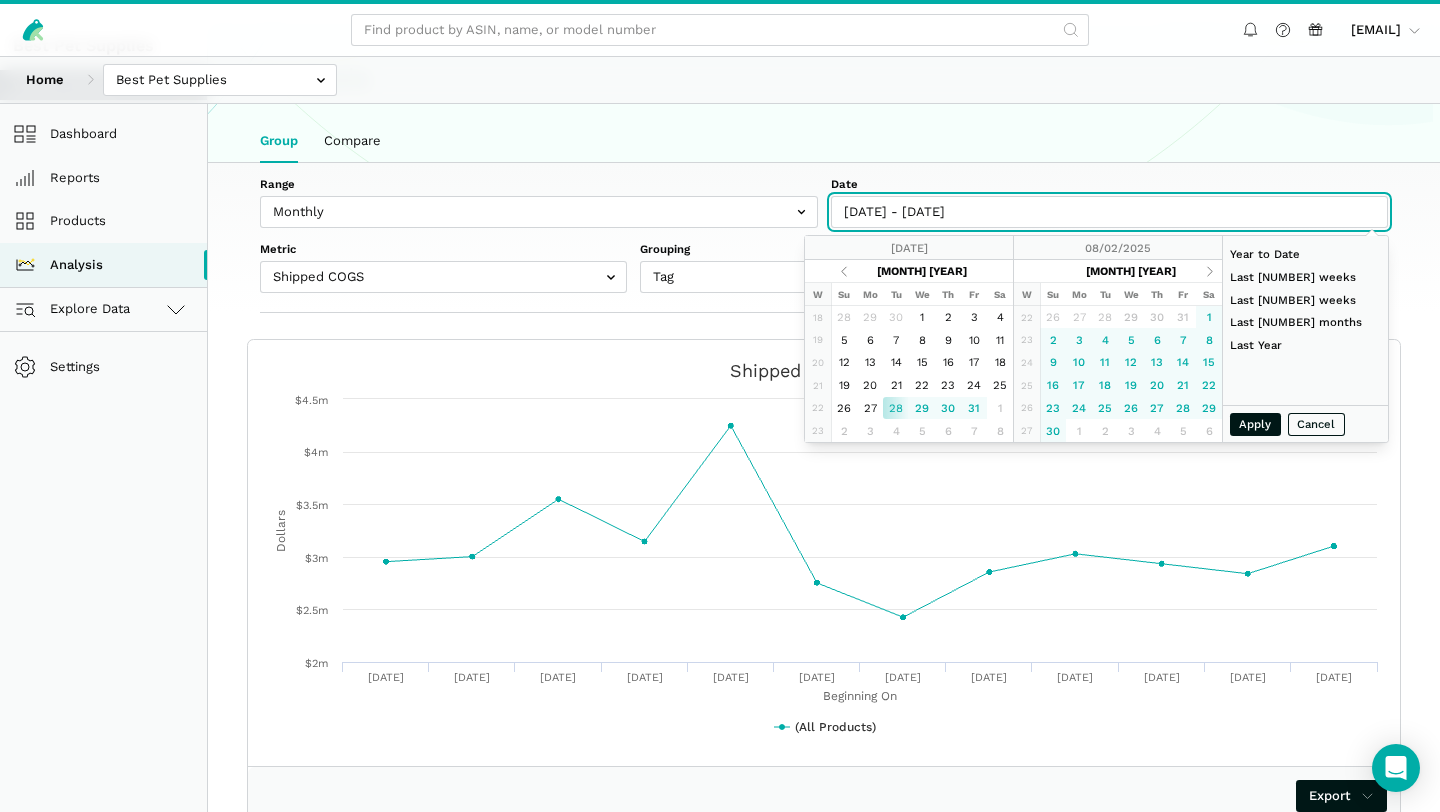 click on "[DATE] - [DATE]" at bounding box center [1110, 212] 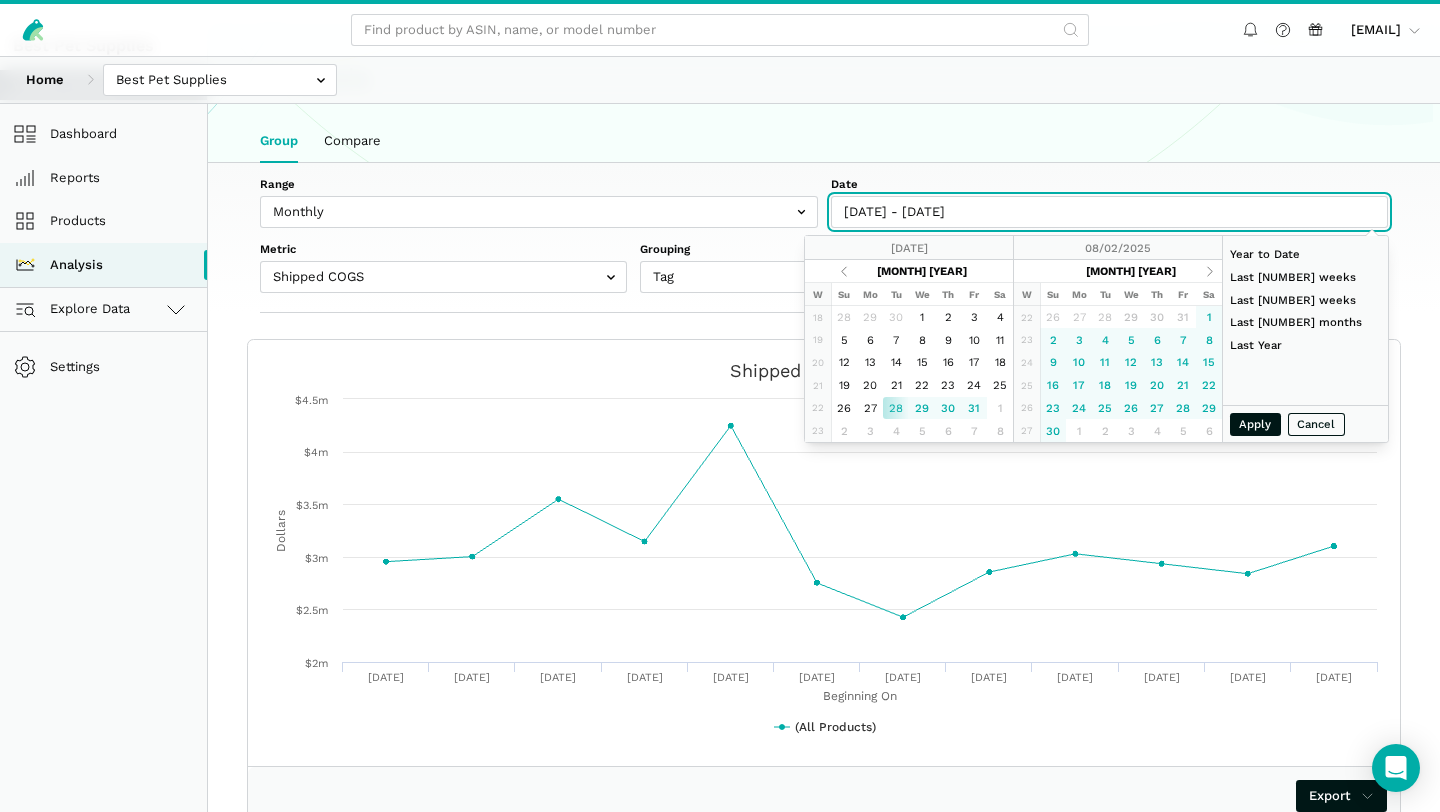 type on "[DATE]" 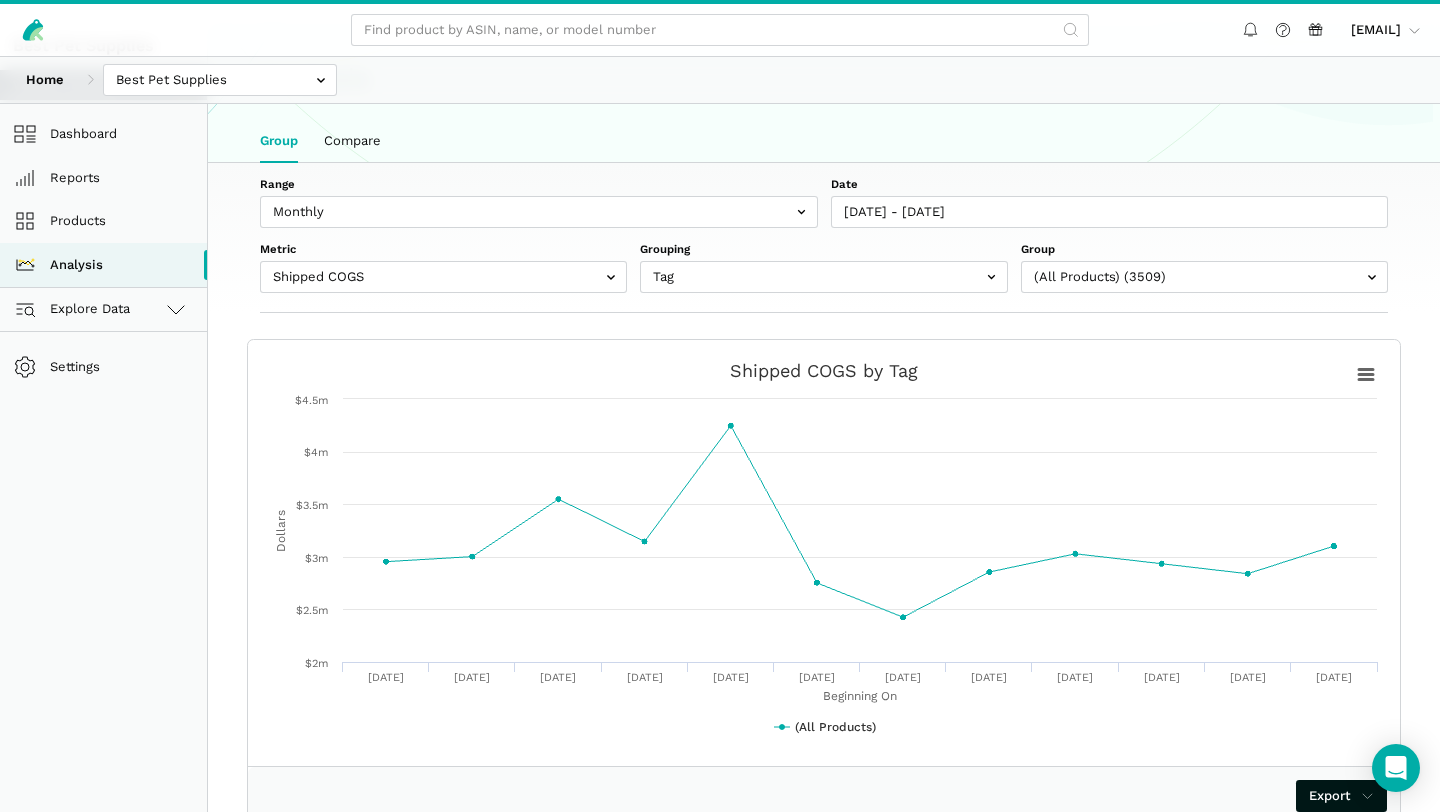 click on "Home
Best Pet Supplies
Competitors" at bounding box center [720, 80] 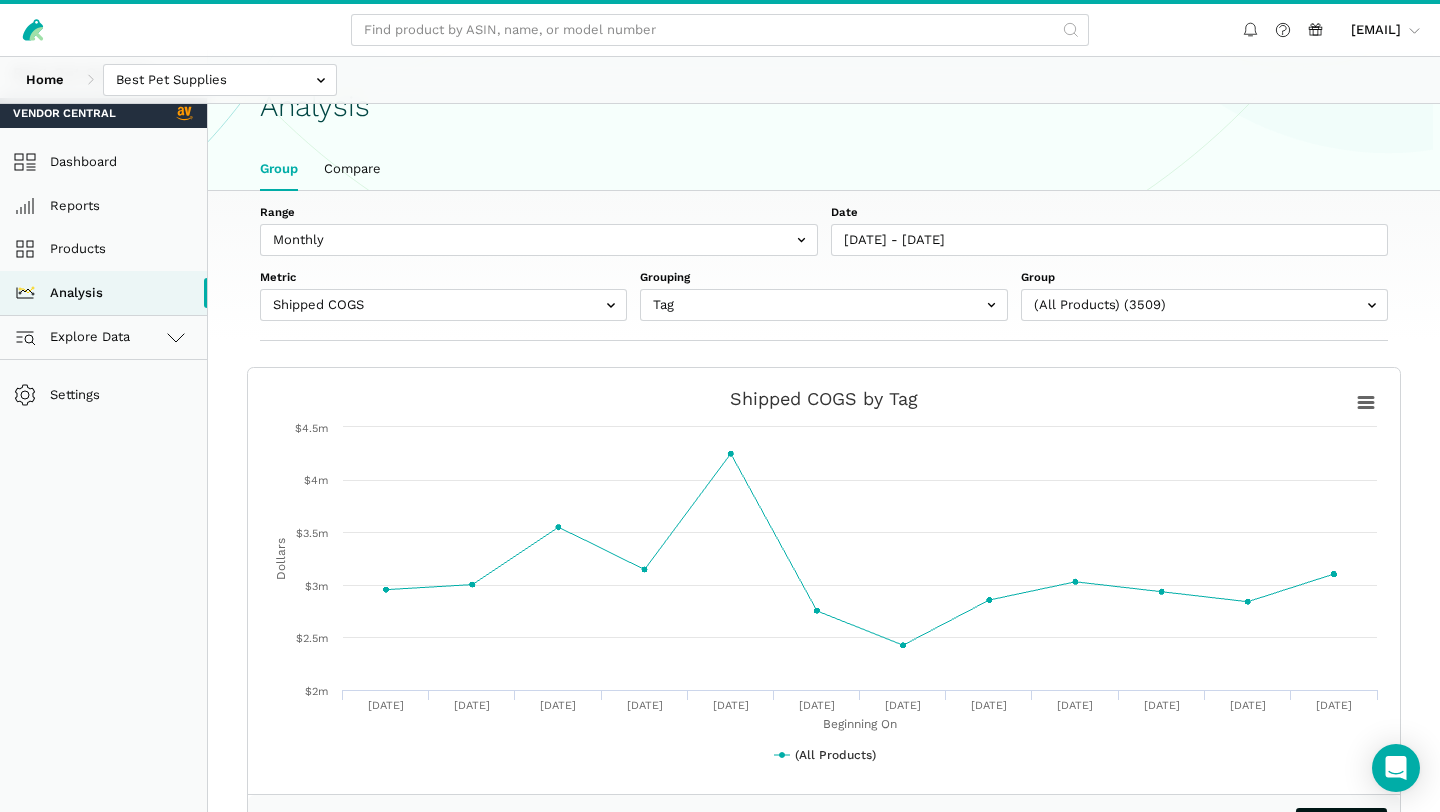 scroll, scrollTop: 0, scrollLeft: 0, axis: both 